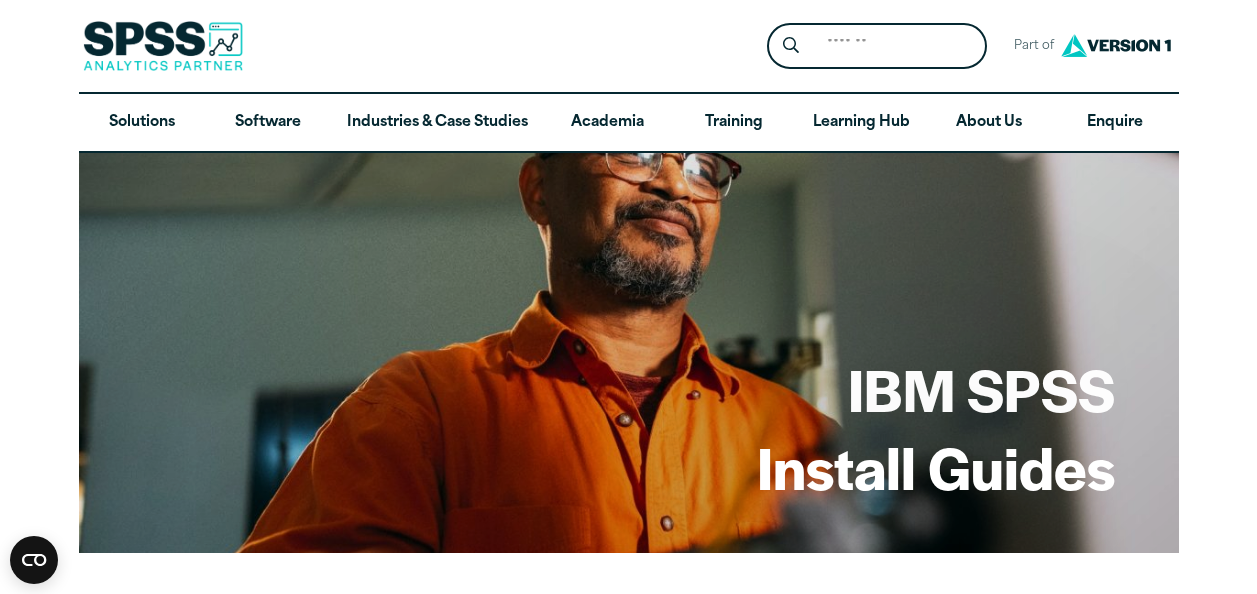 scroll, scrollTop: 0, scrollLeft: 0, axis: both 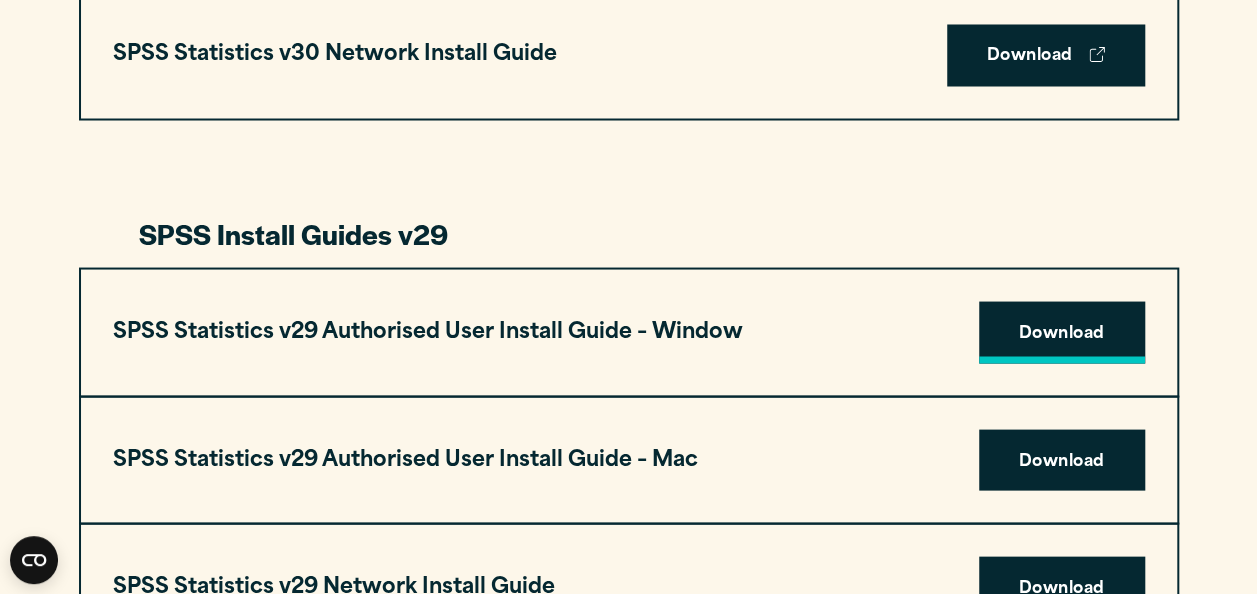 click on "Download" at bounding box center [1062, 332] 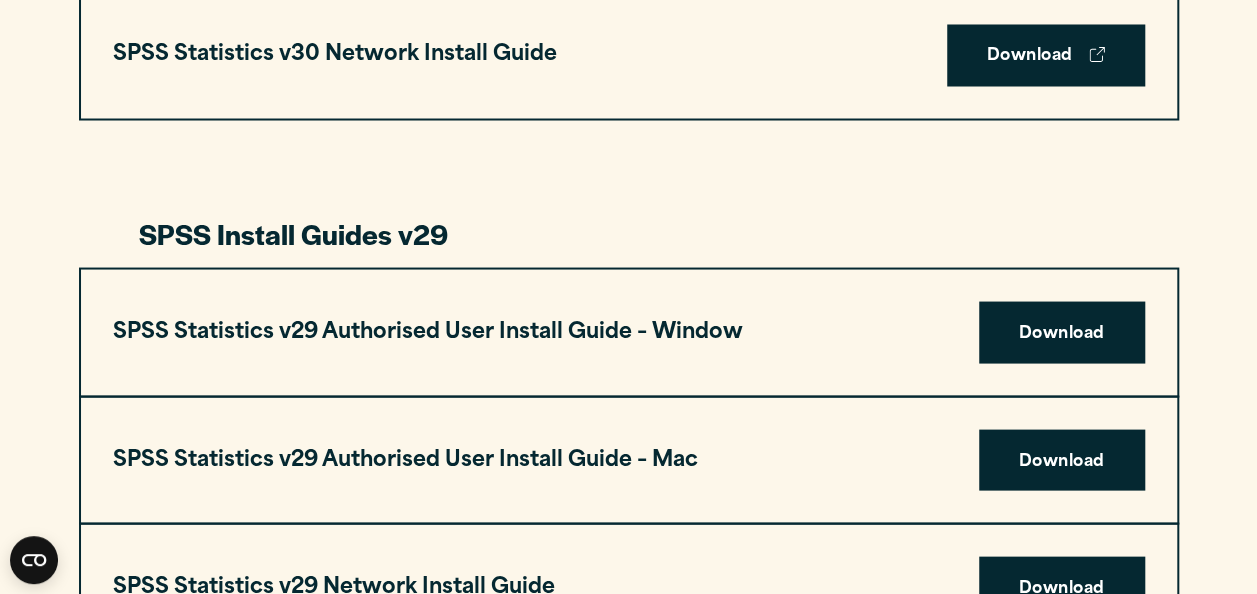 drag, startPoint x: 1255, startPoint y: 199, endPoint x: 1256, endPoint y: 184, distance: 15.033297 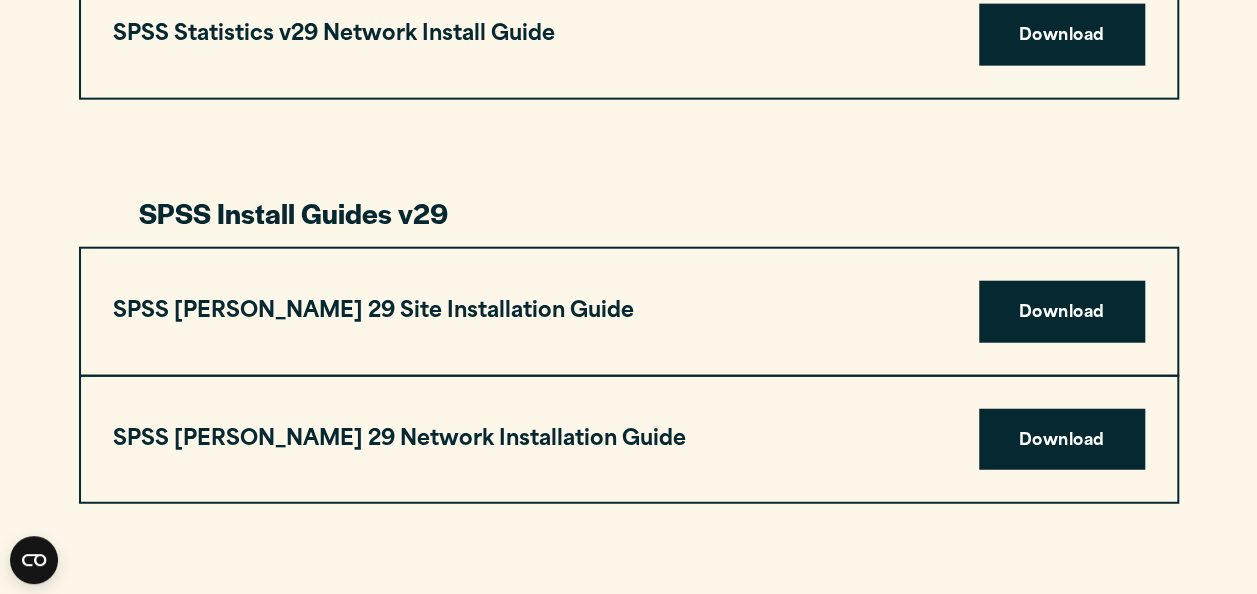 scroll, scrollTop: 2370, scrollLeft: 0, axis: vertical 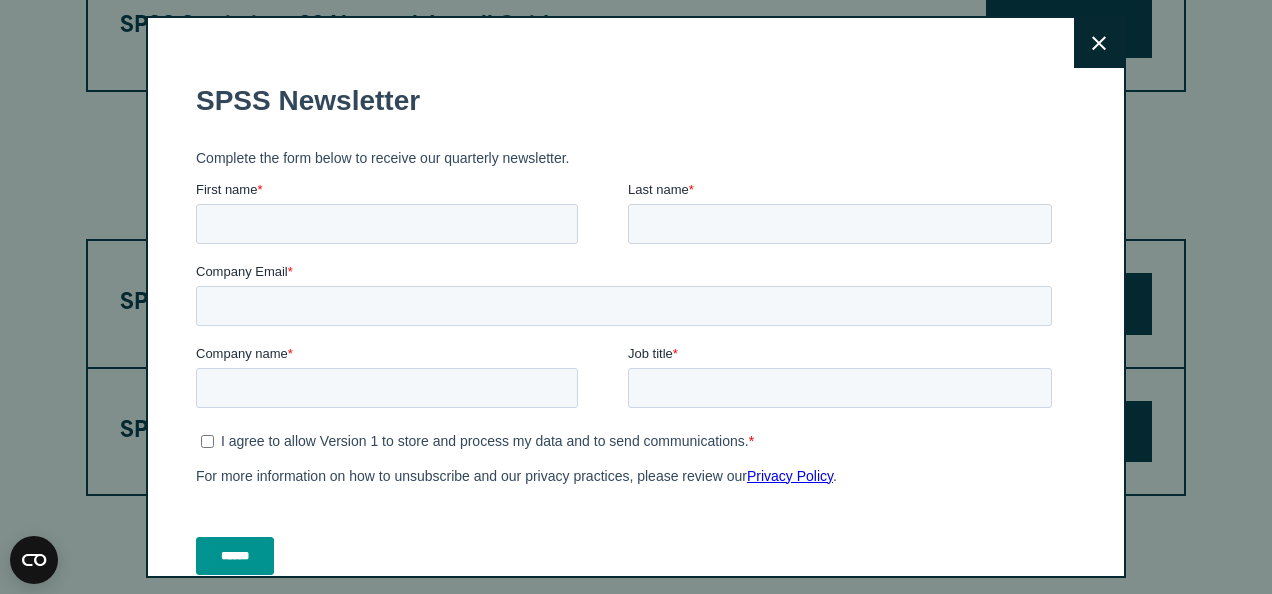 click on "Consent Details [#IABV2SETTINGS#] About This website uses cookies We use cookies to personalise content and ads, to provide social media features and to analyse our traffic. We also share information about your use of our site with our social media, advertising and analytics partners who may combine it with other information that you’ve provided to them or that they’ve collected from your use of their services.  Consent Selection Necessary   Preferences   Statistics   Marketing   Show details Details Necessary    15   Necessary cookies help make a website usable by enabling basic functions like page navigation and access to secure areas of the website. The website cannot function properly without these cookies. Cookiebot 1 Learn more about this provider CookieConsent Stores the user's cookie consent state for the current domain Maximum Storage Duration : 1 year Type : HTTP Cookie Google 1 Learn more about this provider ar_debug Checks whether a technical debugger-cookie is present.  : 3 months Type 2 2" at bounding box center (636, 780) 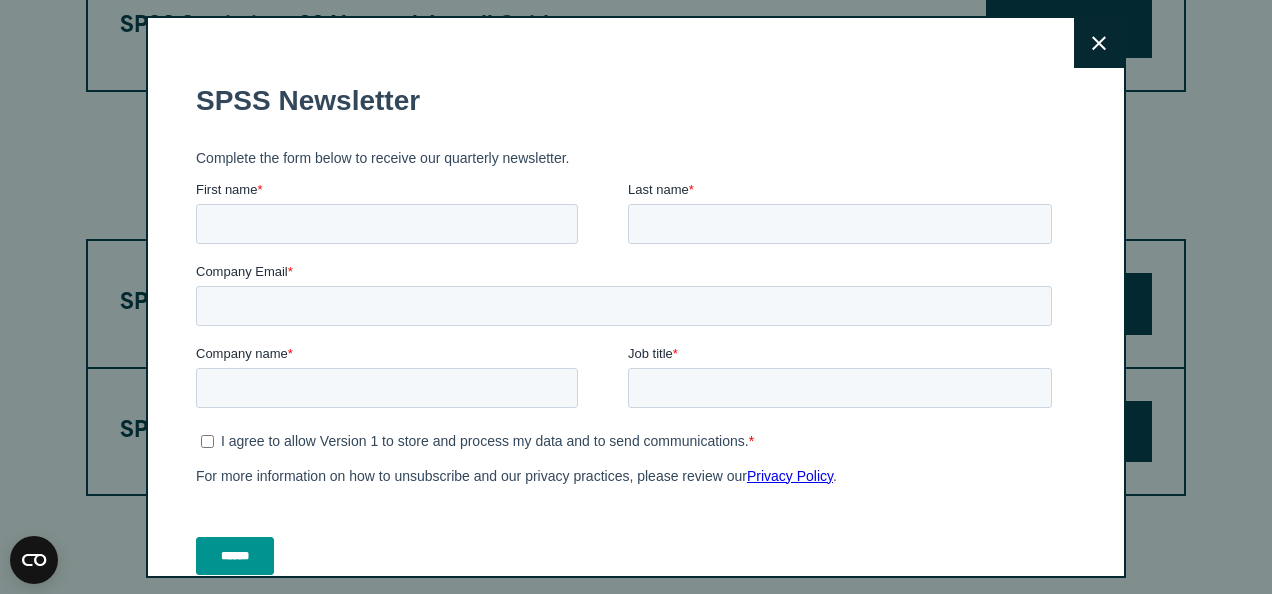 click 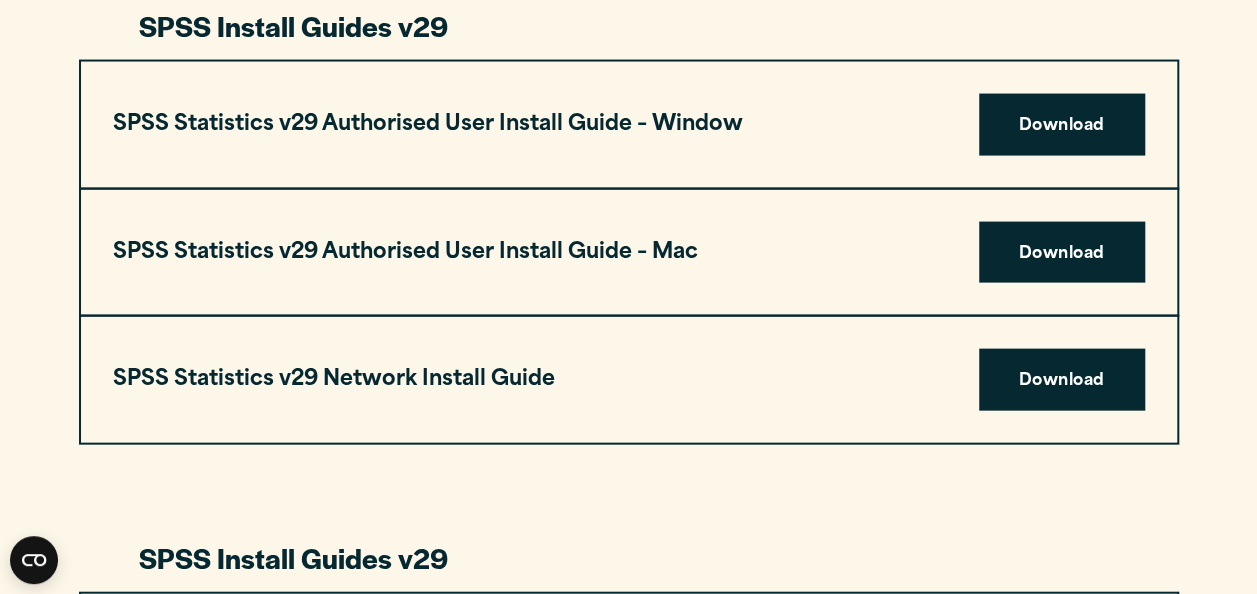 scroll, scrollTop: 2002, scrollLeft: 0, axis: vertical 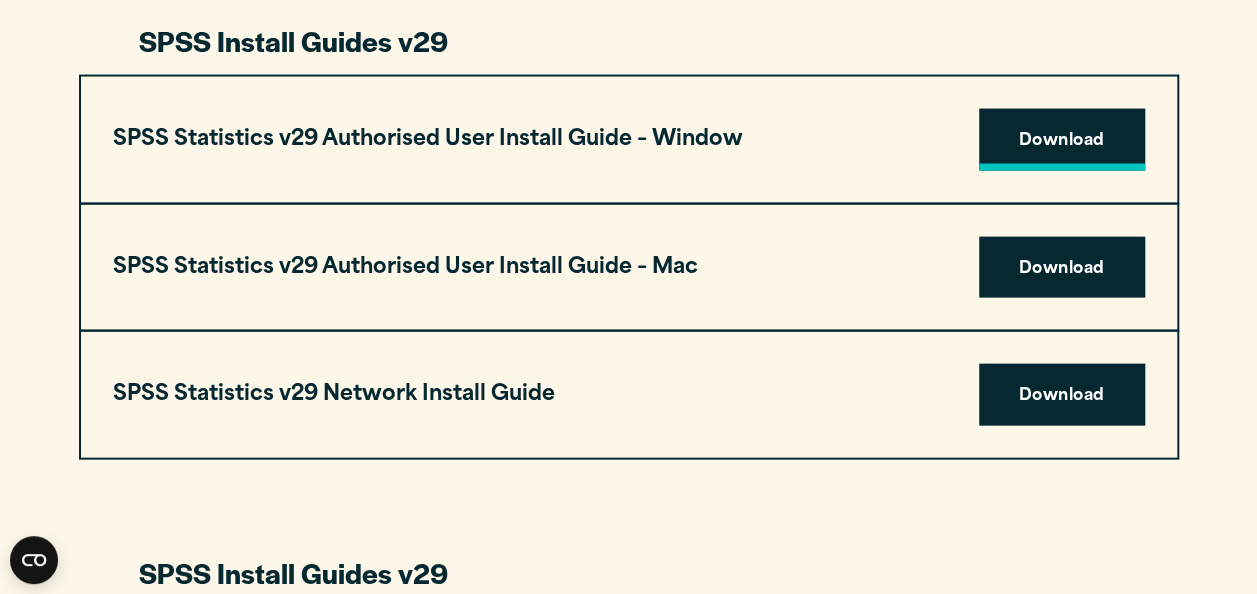 click on "Download" at bounding box center [1062, 140] 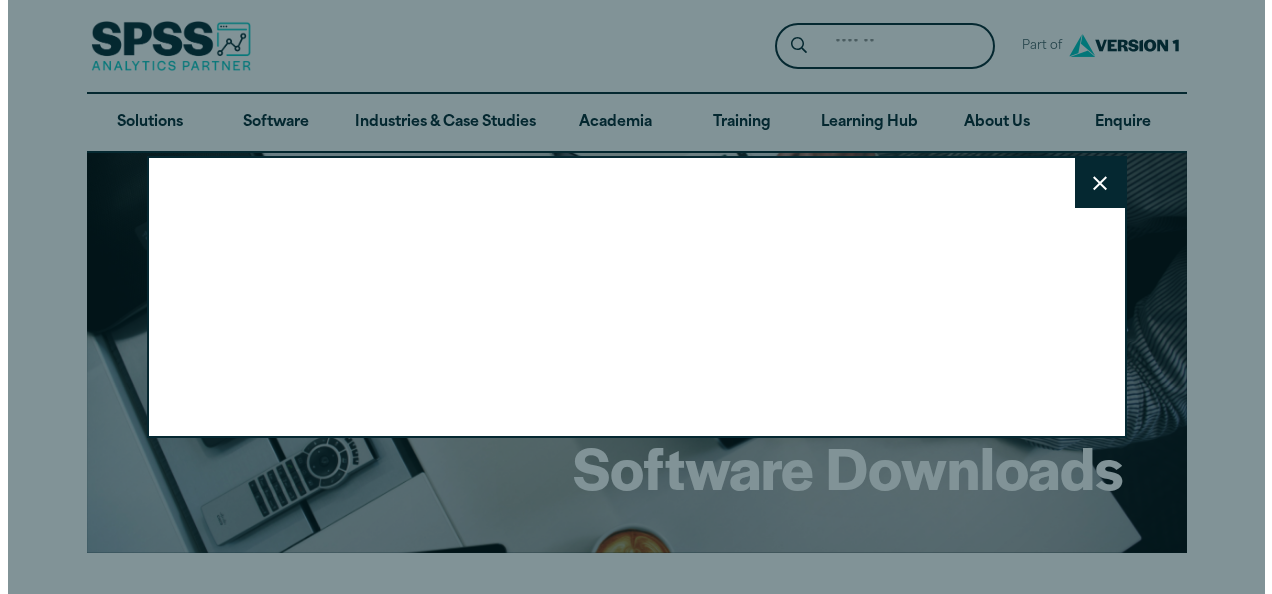 scroll, scrollTop: 0, scrollLeft: 0, axis: both 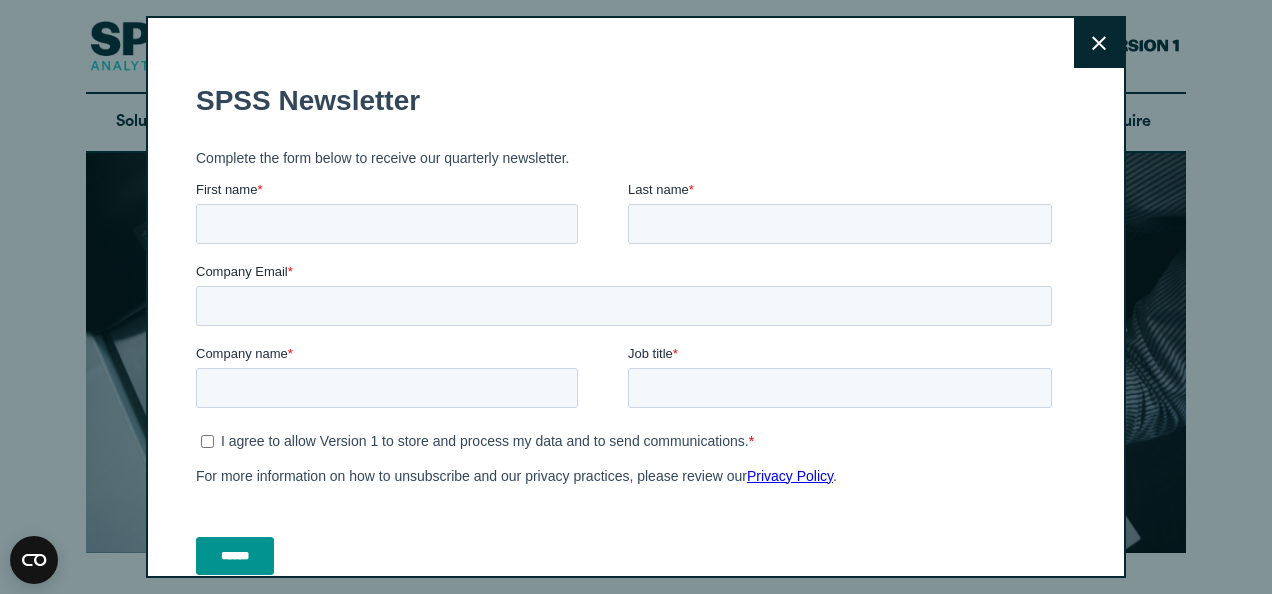 click 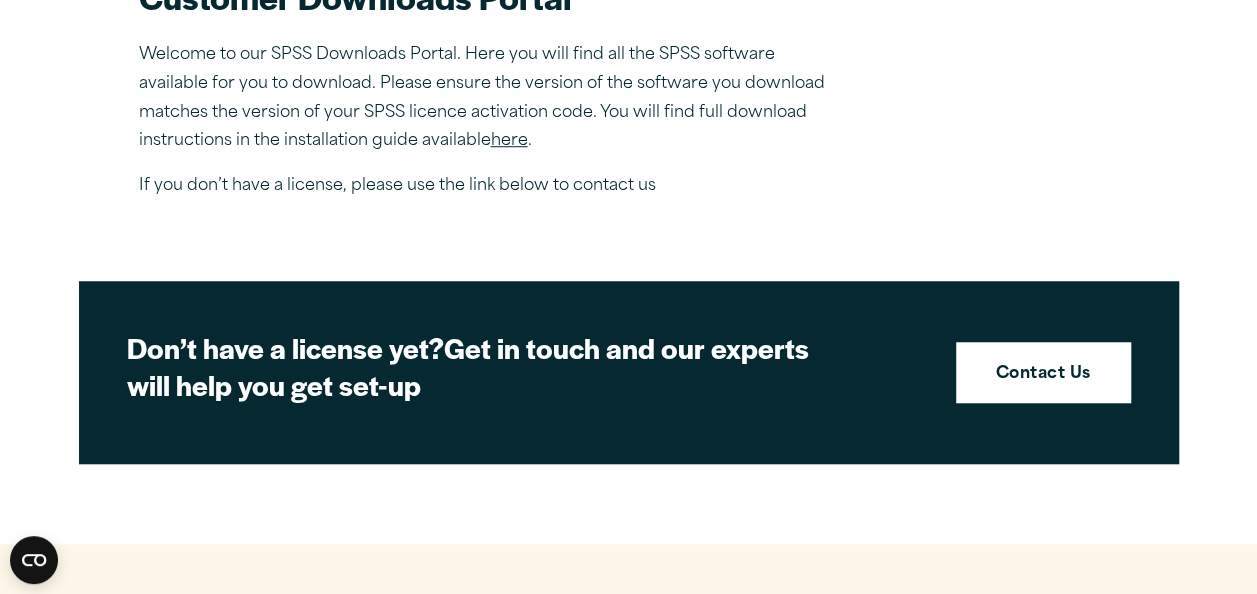 scroll, scrollTop: 714, scrollLeft: 0, axis: vertical 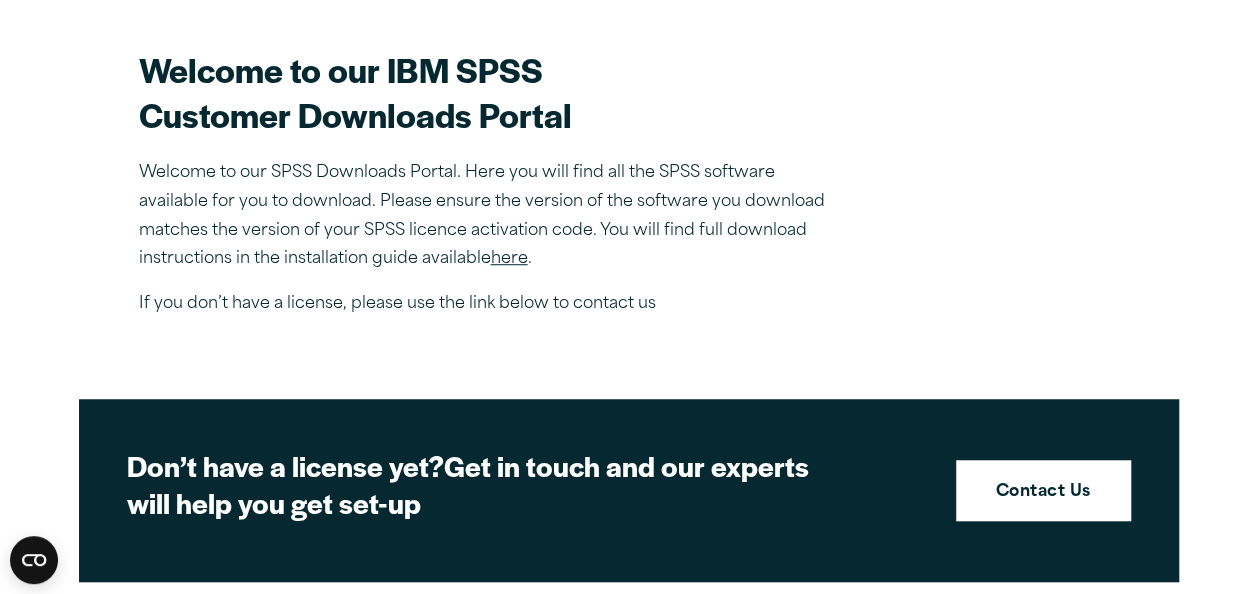click on "here" at bounding box center (509, 259) 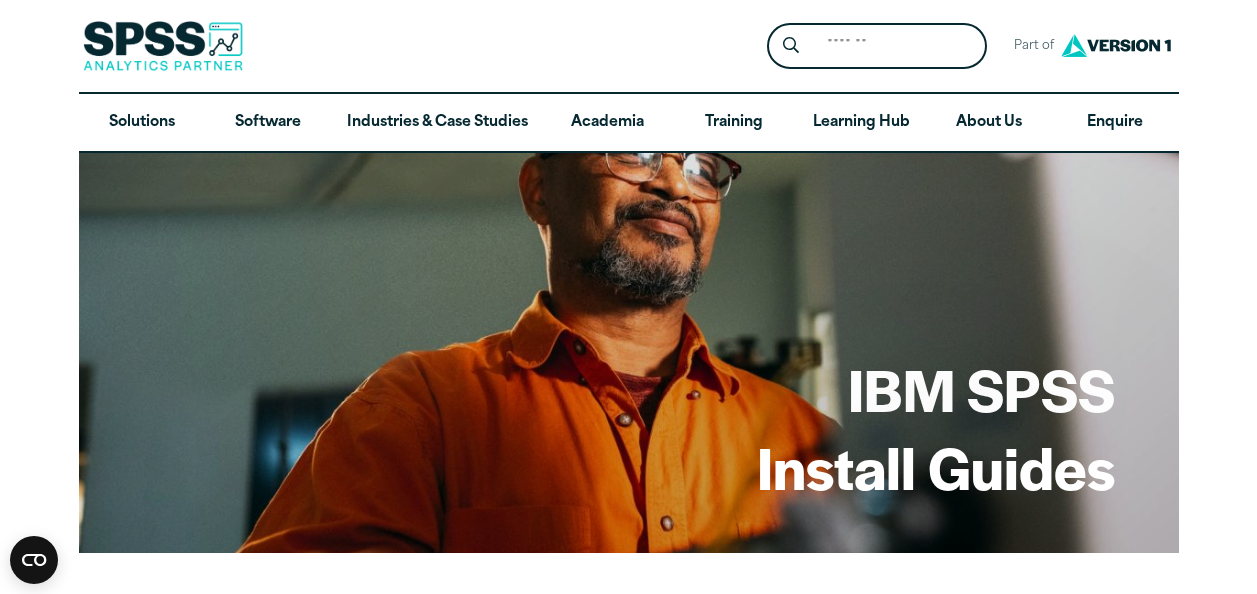 scroll, scrollTop: 0, scrollLeft: 0, axis: both 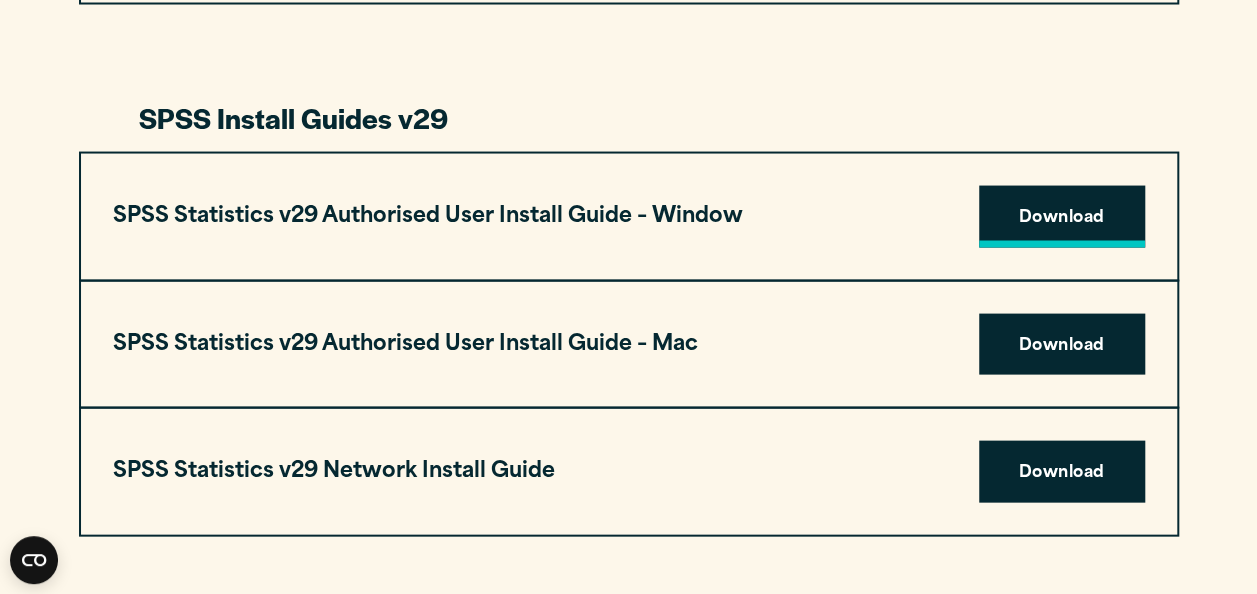click on "Download" at bounding box center (1062, 217) 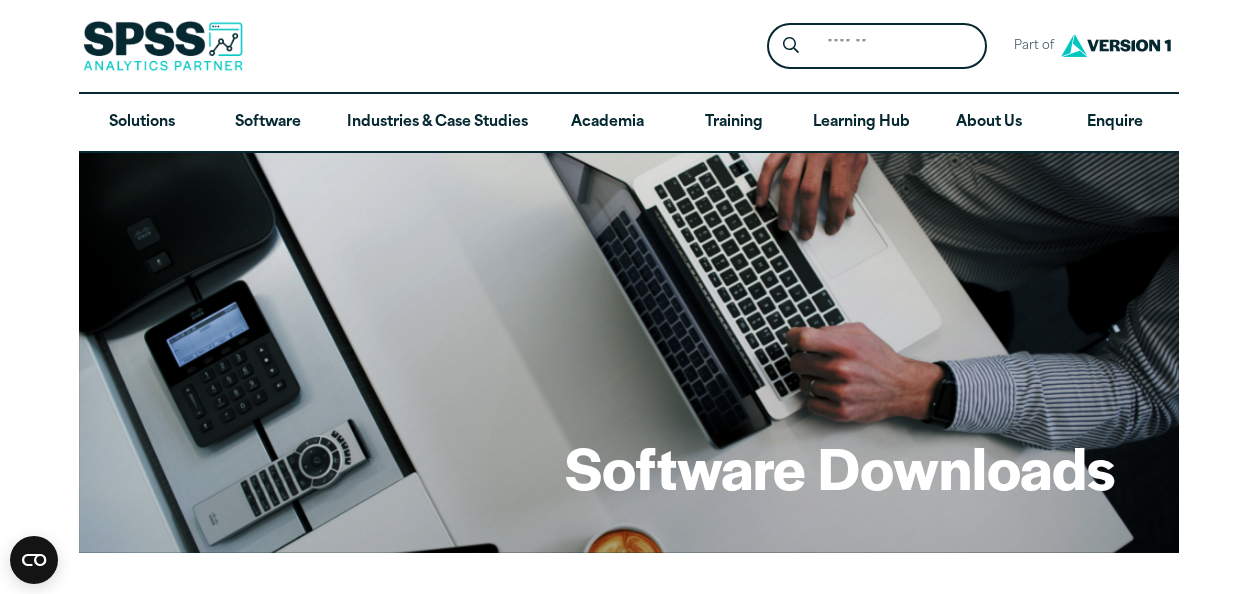 scroll, scrollTop: 0, scrollLeft: 0, axis: both 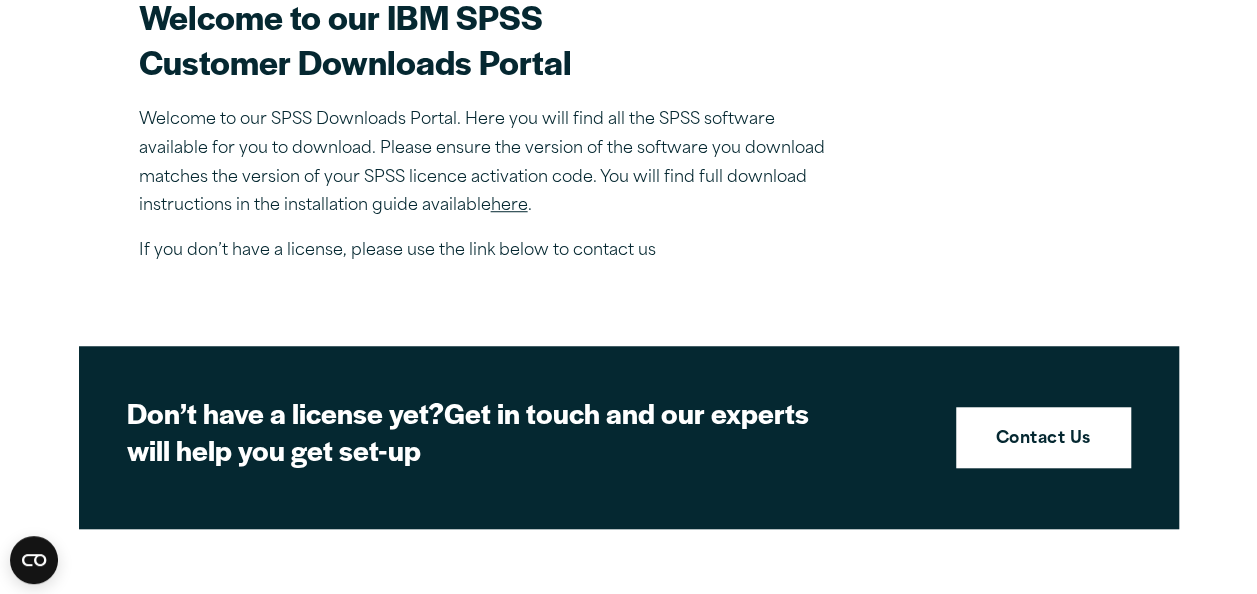 click on "here" at bounding box center [509, 206] 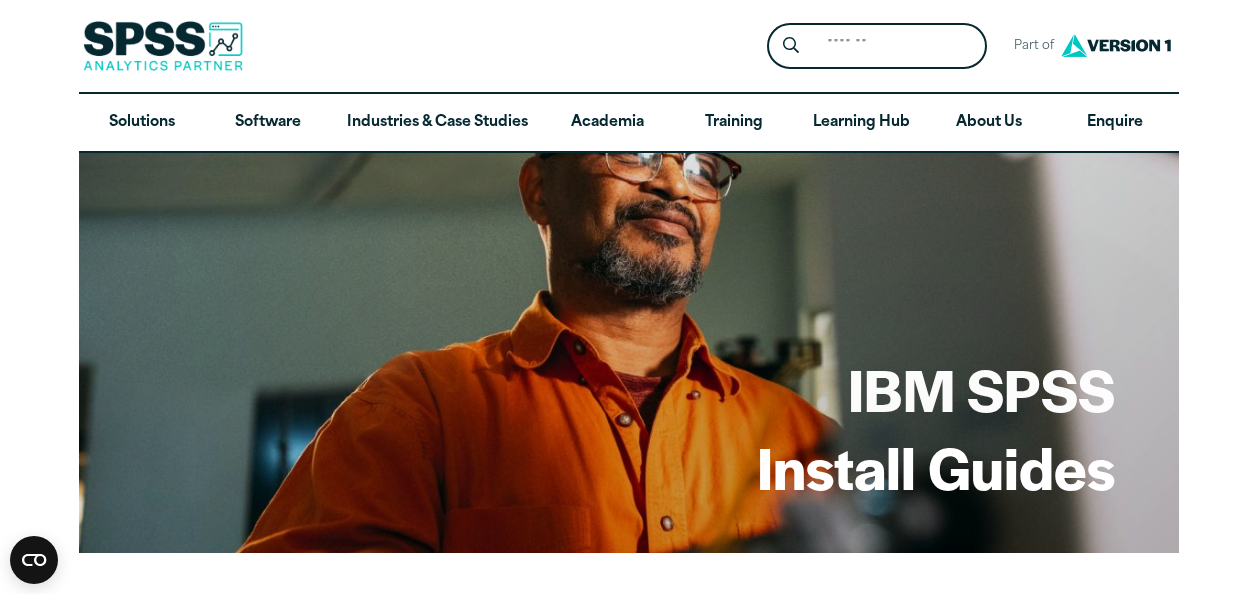 scroll, scrollTop: 0, scrollLeft: 0, axis: both 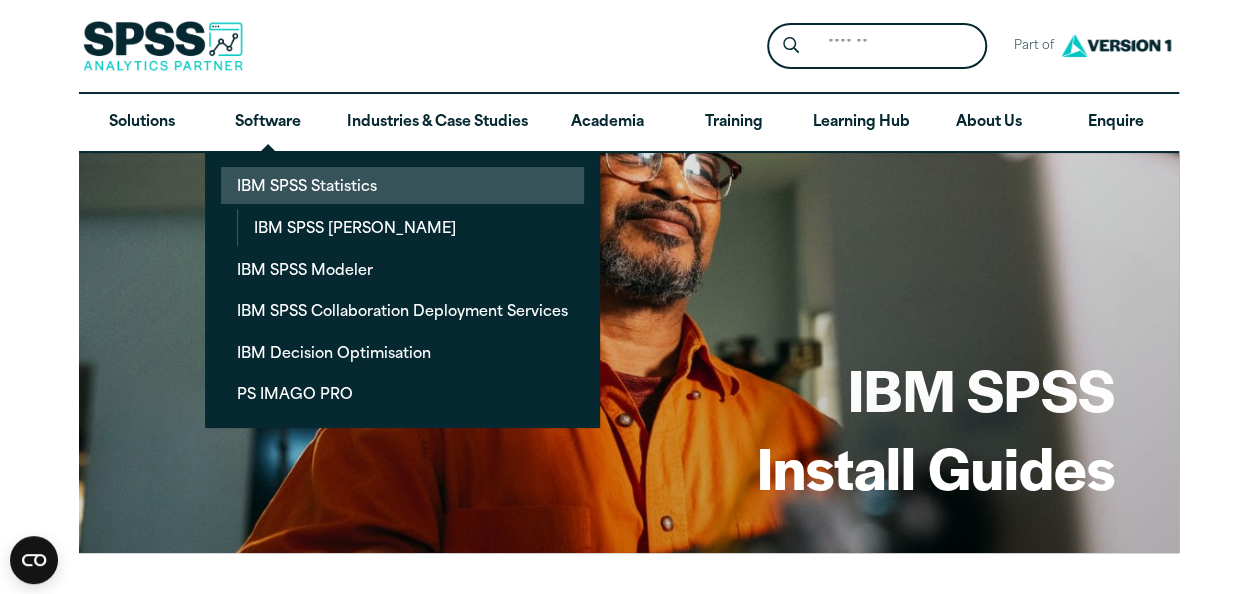 click on "IBM SPSS Statistics" at bounding box center [402, 185] 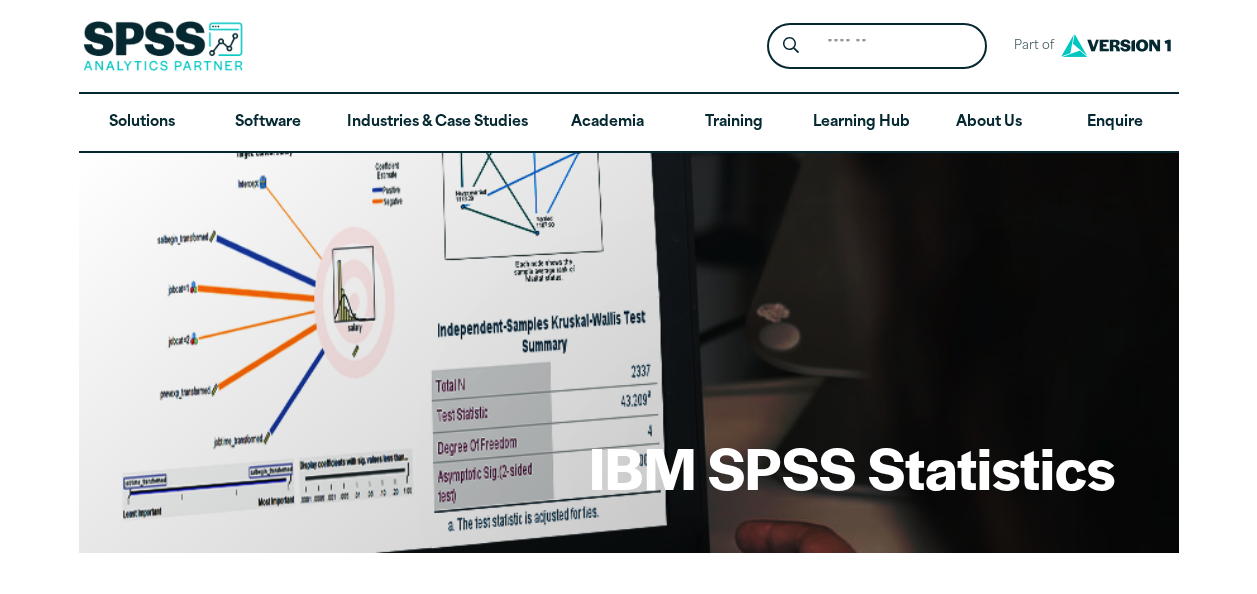 scroll, scrollTop: 0, scrollLeft: 0, axis: both 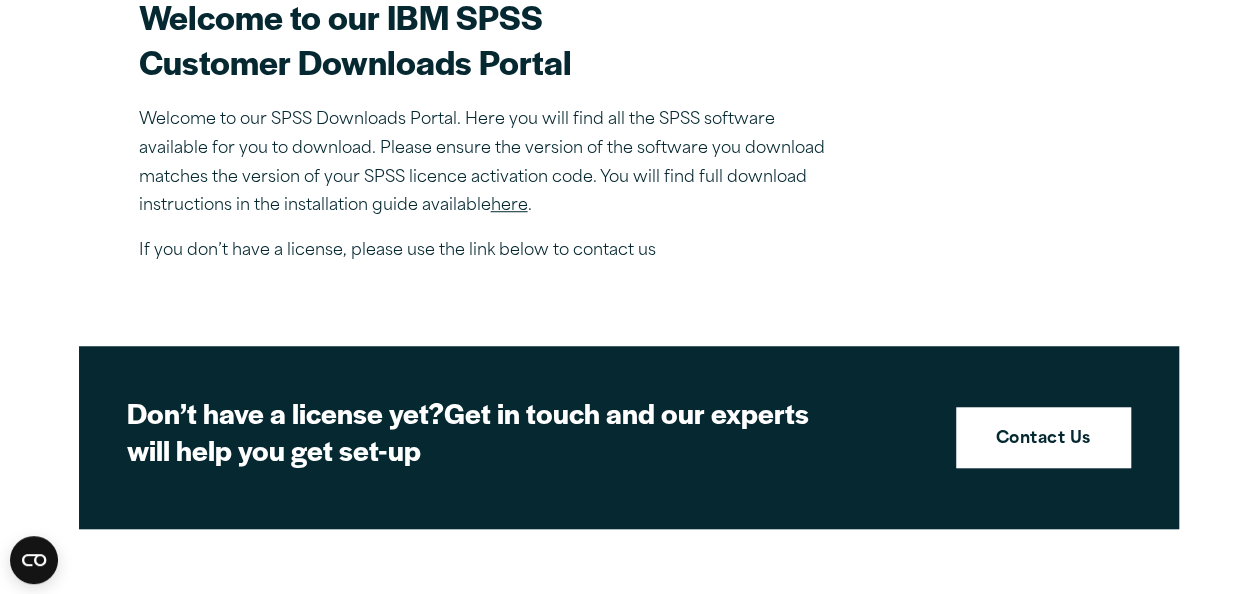 click on "here" at bounding box center (509, 206) 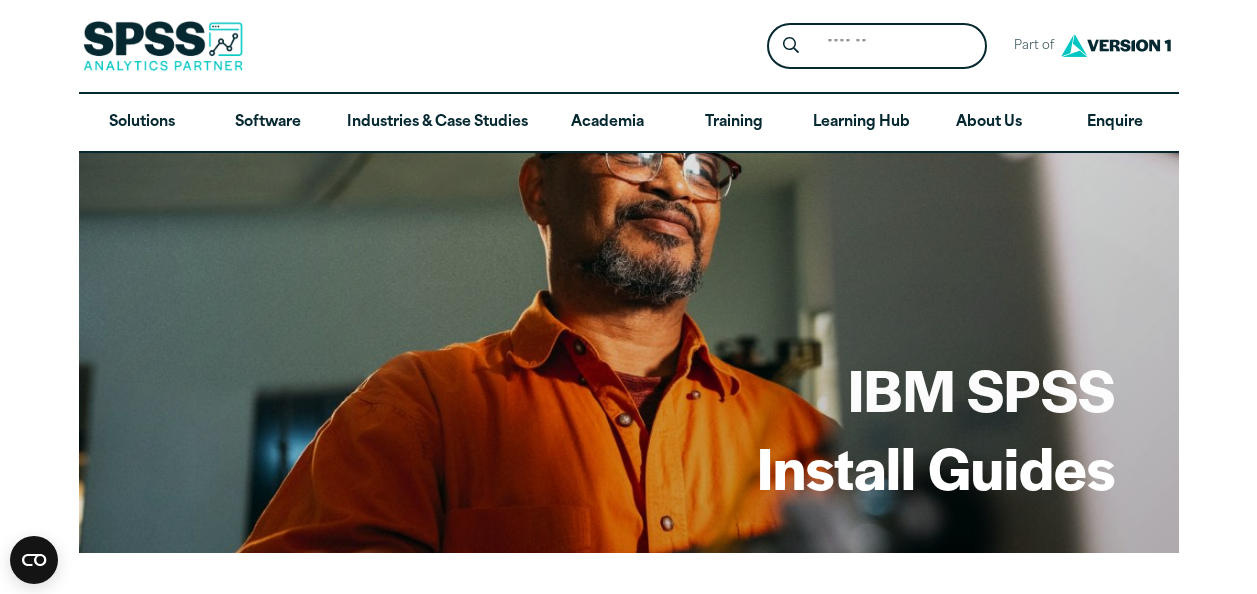 scroll, scrollTop: 0, scrollLeft: 0, axis: both 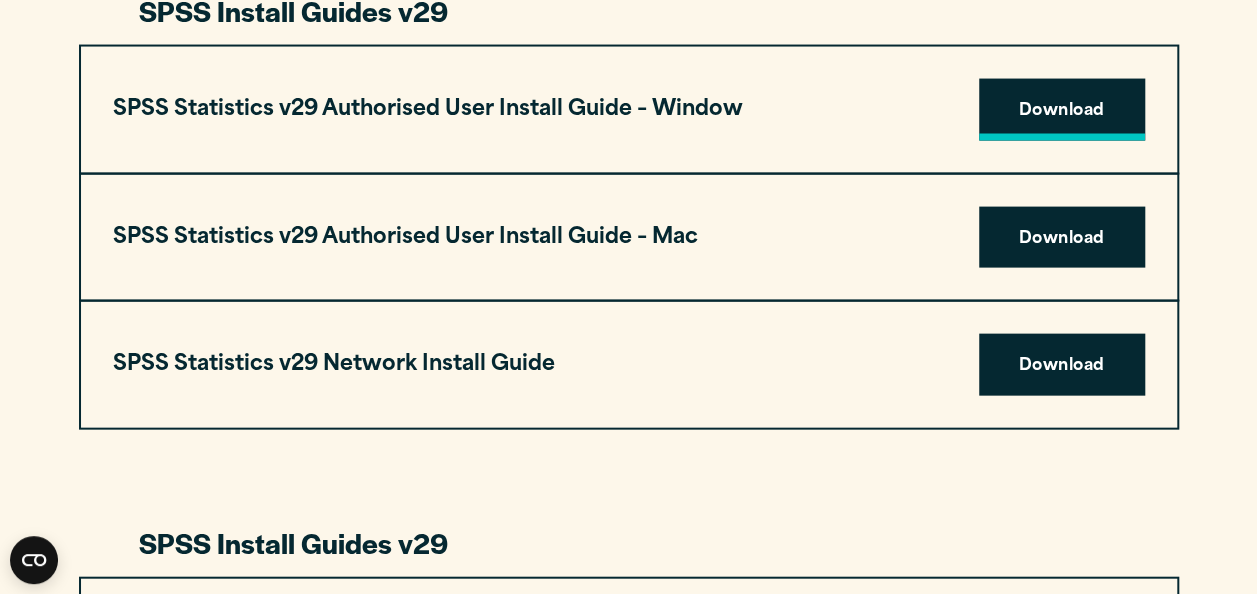 click on "Download" at bounding box center [1062, 110] 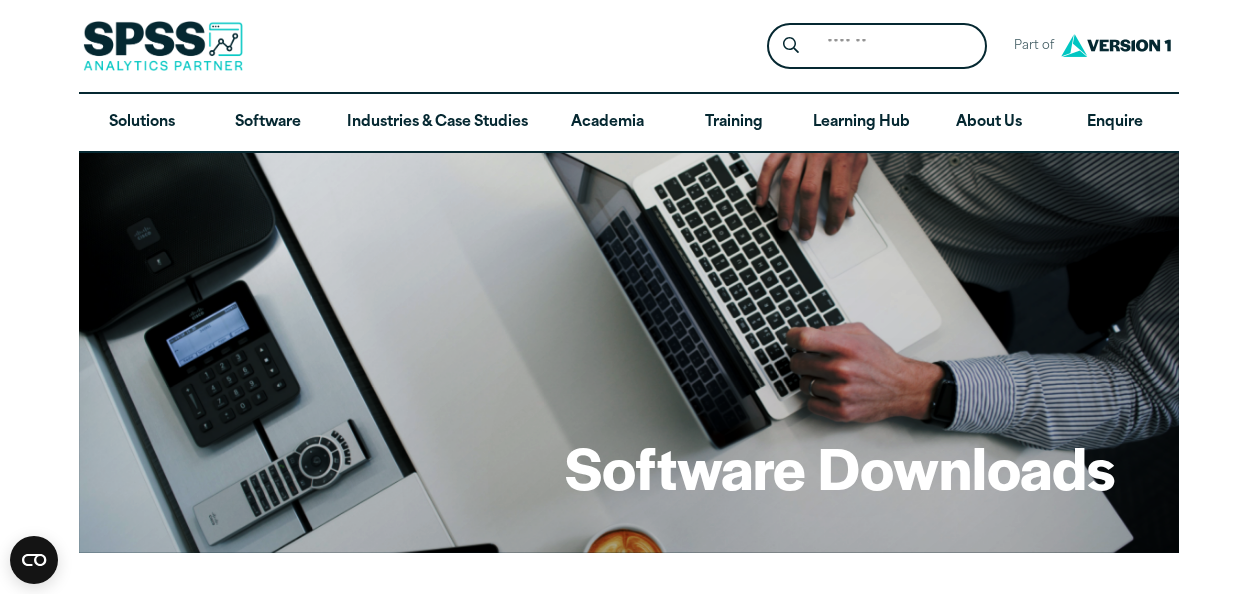 scroll, scrollTop: 0, scrollLeft: 0, axis: both 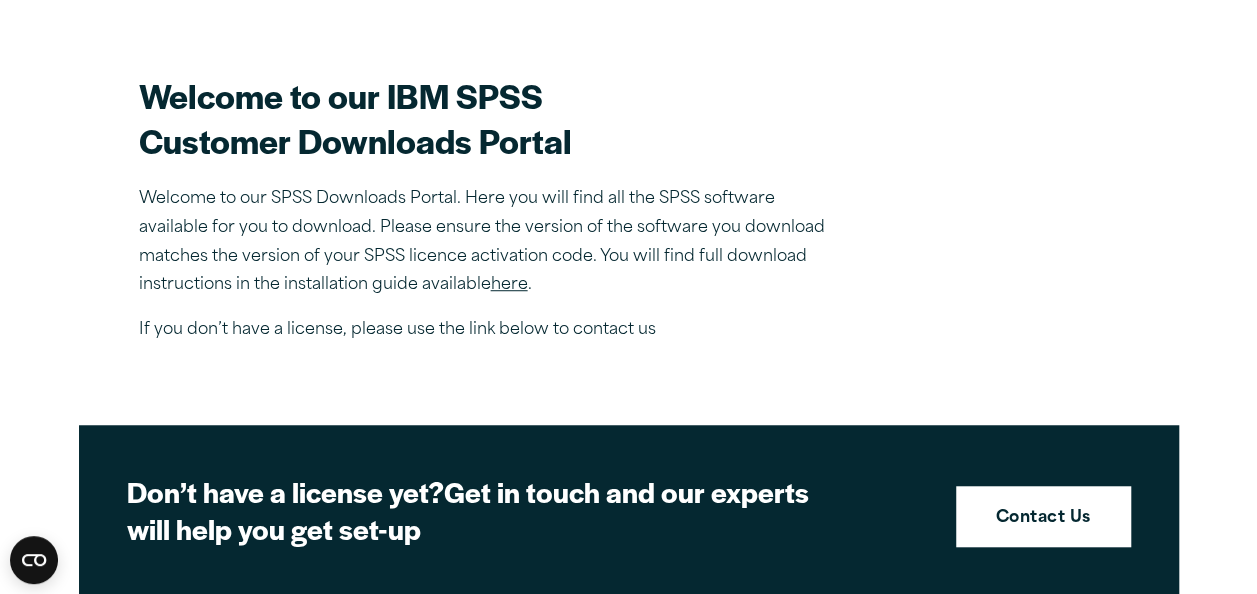 click on "here" at bounding box center [509, 285] 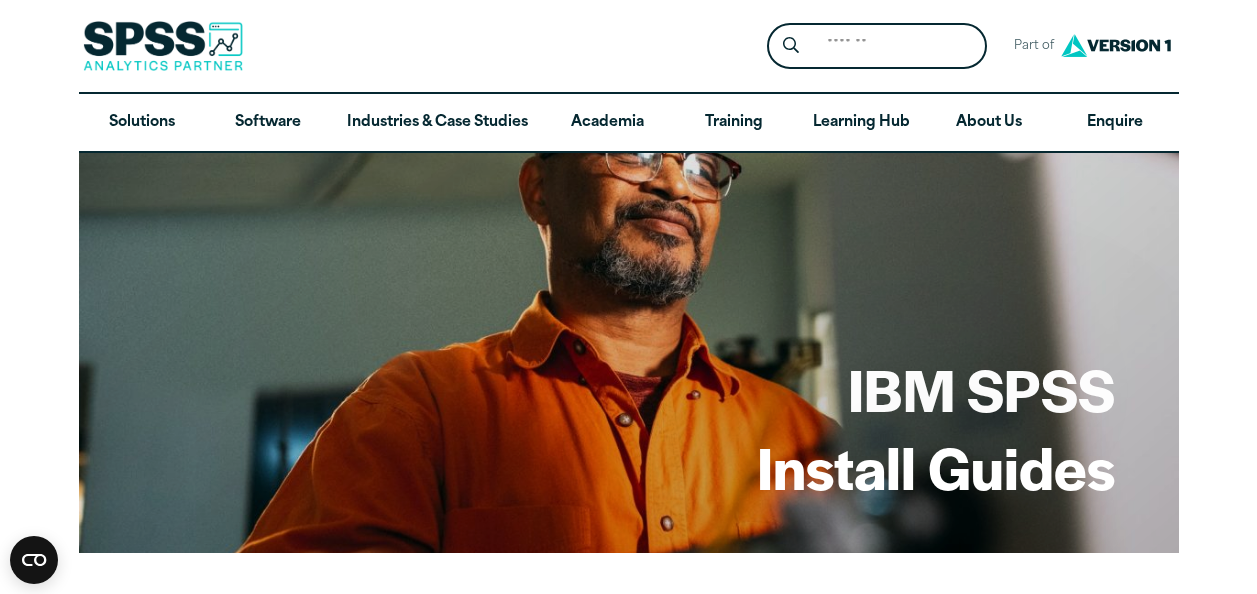 scroll, scrollTop: 0, scrollLeft: 0, axis: both 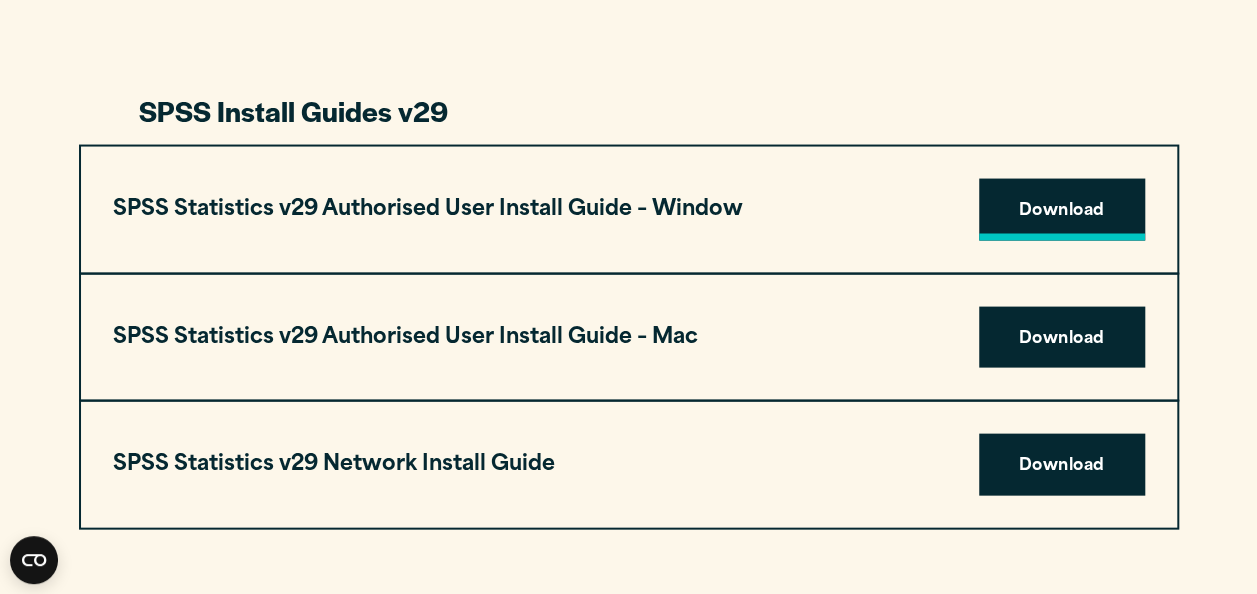 click on "Download" at bounding box center [1062, 210] 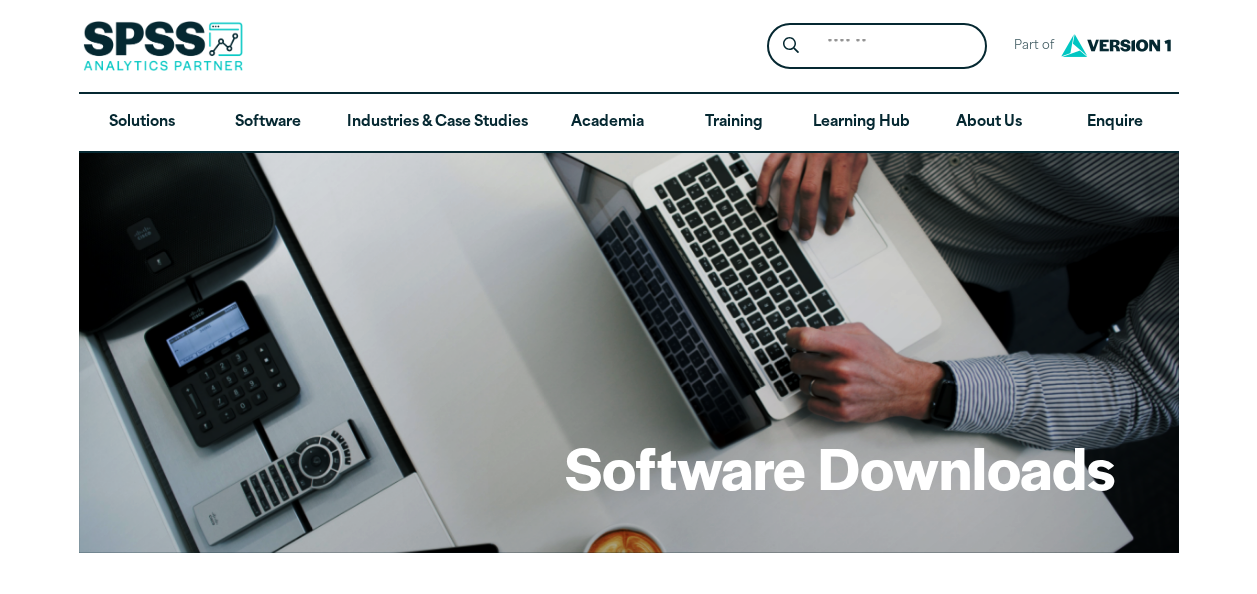 scroll, scrollTop: 0, scrollLeft: 0, axis: both 